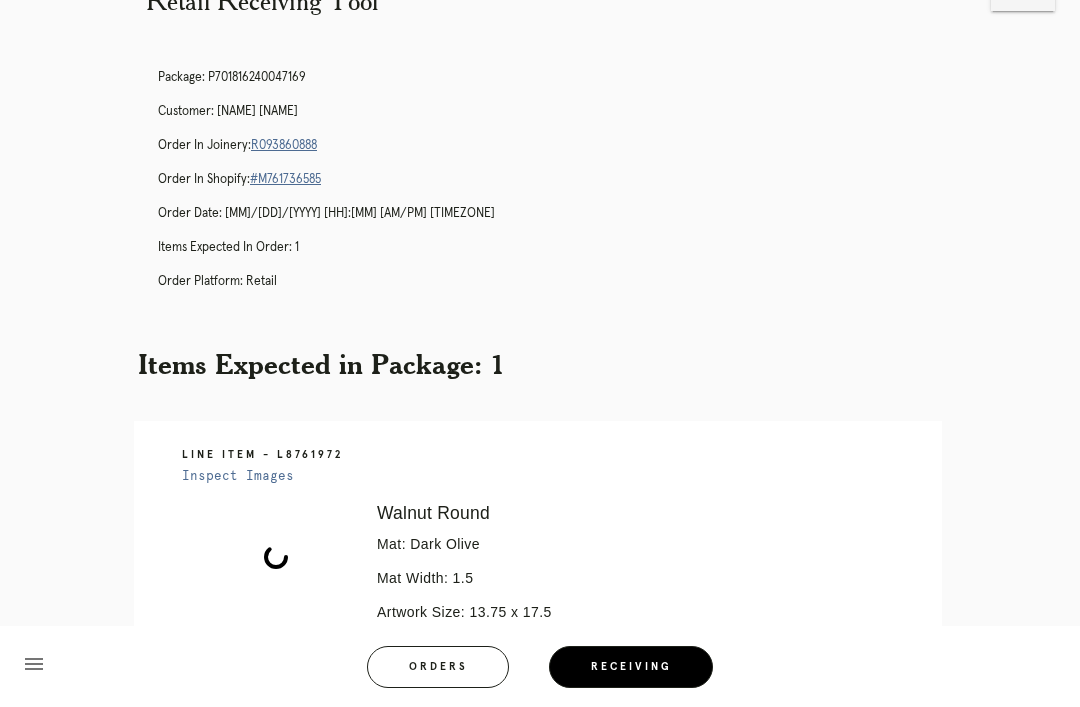 scroll, scrollTop: 0, scrollLeft: 0, axis: both 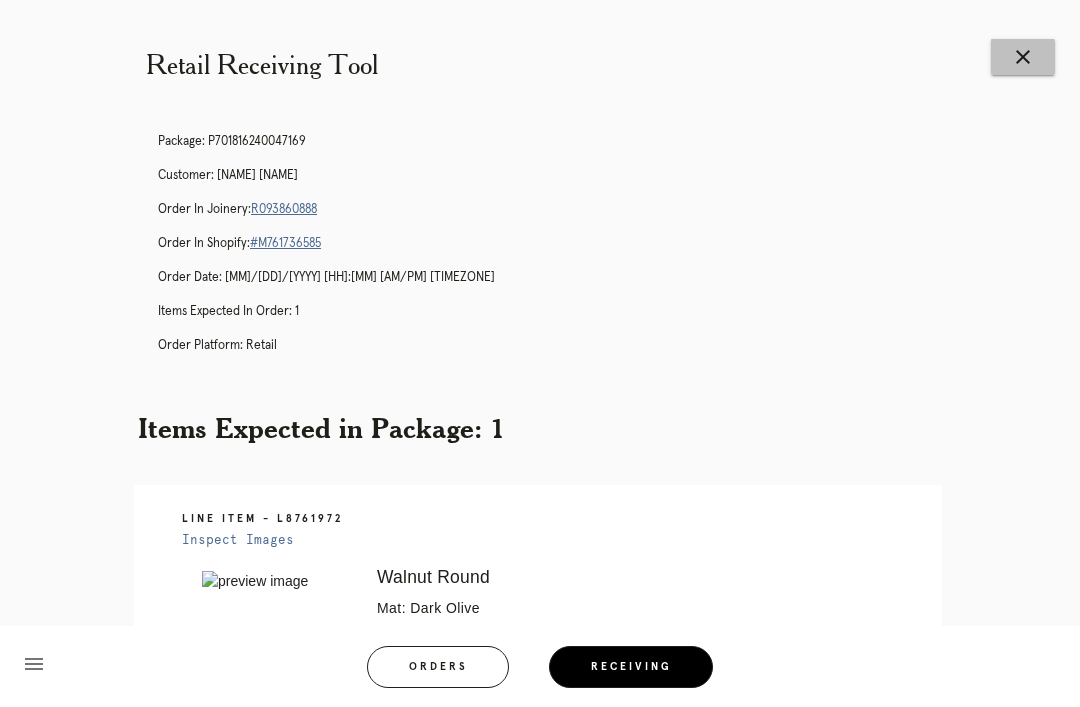 click on "close" at bounding box center [1023, 57] 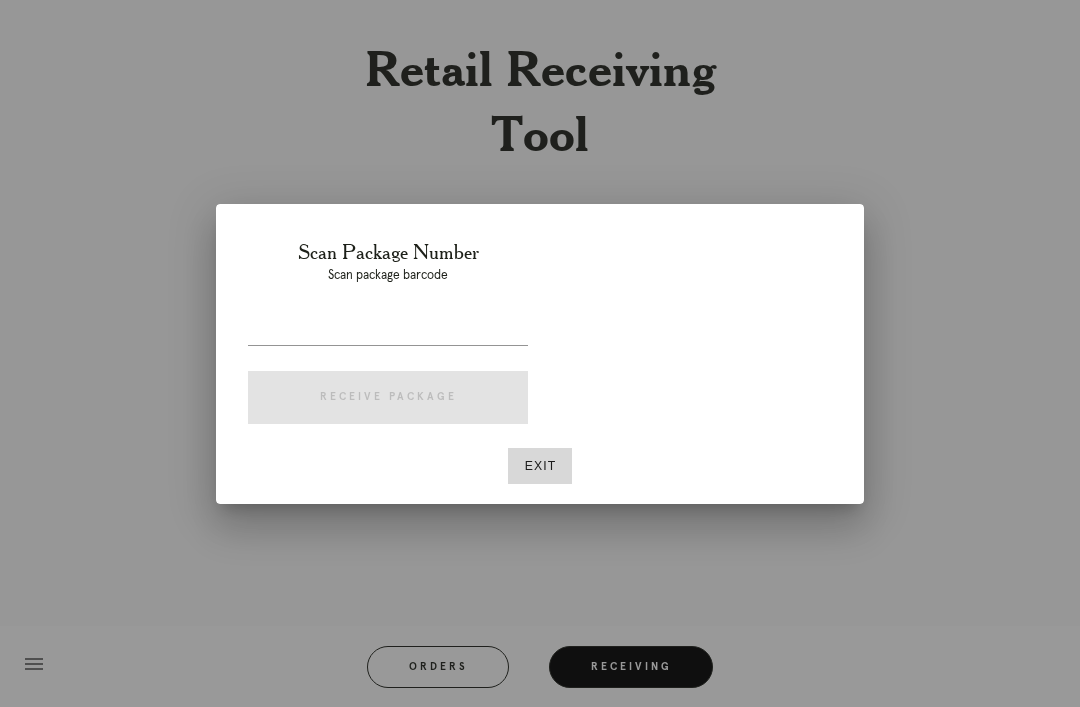 scroll, scrollTop: 0, scrollLeft: 0, axis: both 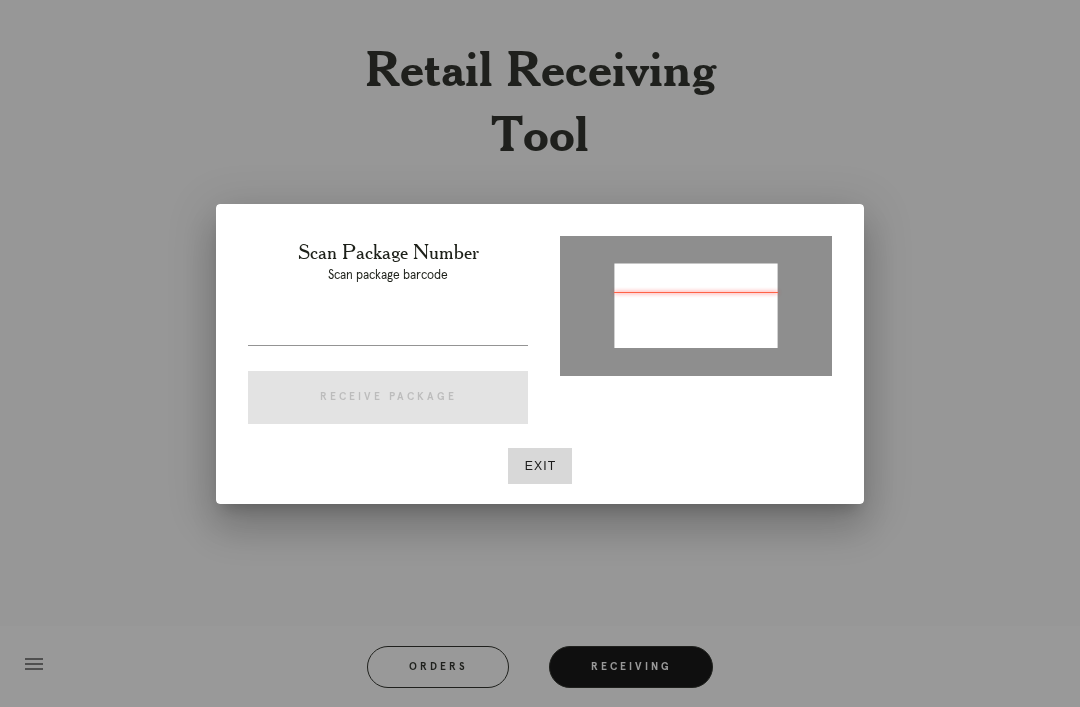type on "[ID]" 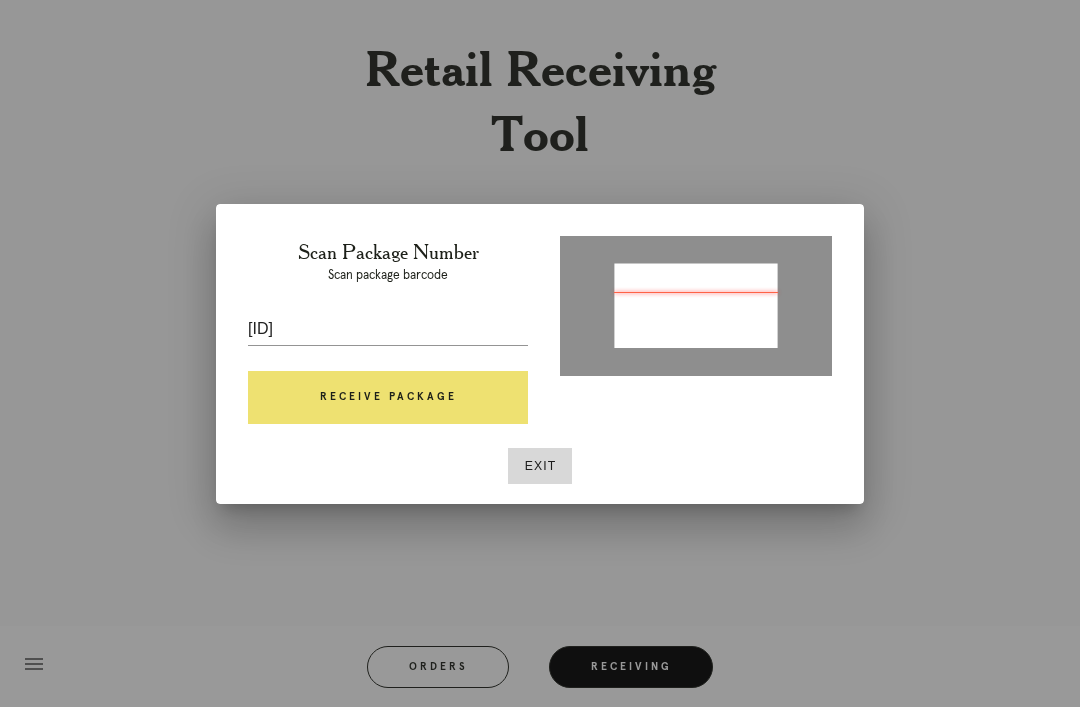 click on "Receive Package" at bounding box center (388, 398) 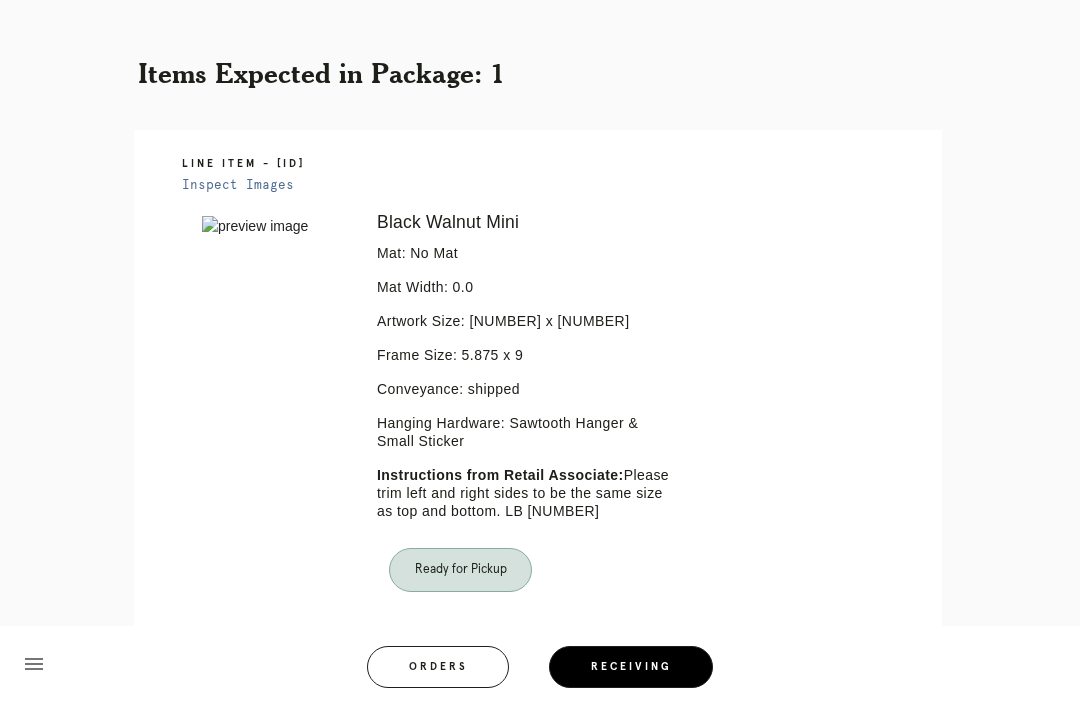 scroll, scrollTop: 54, scrollLeft: 0, axis: vertical 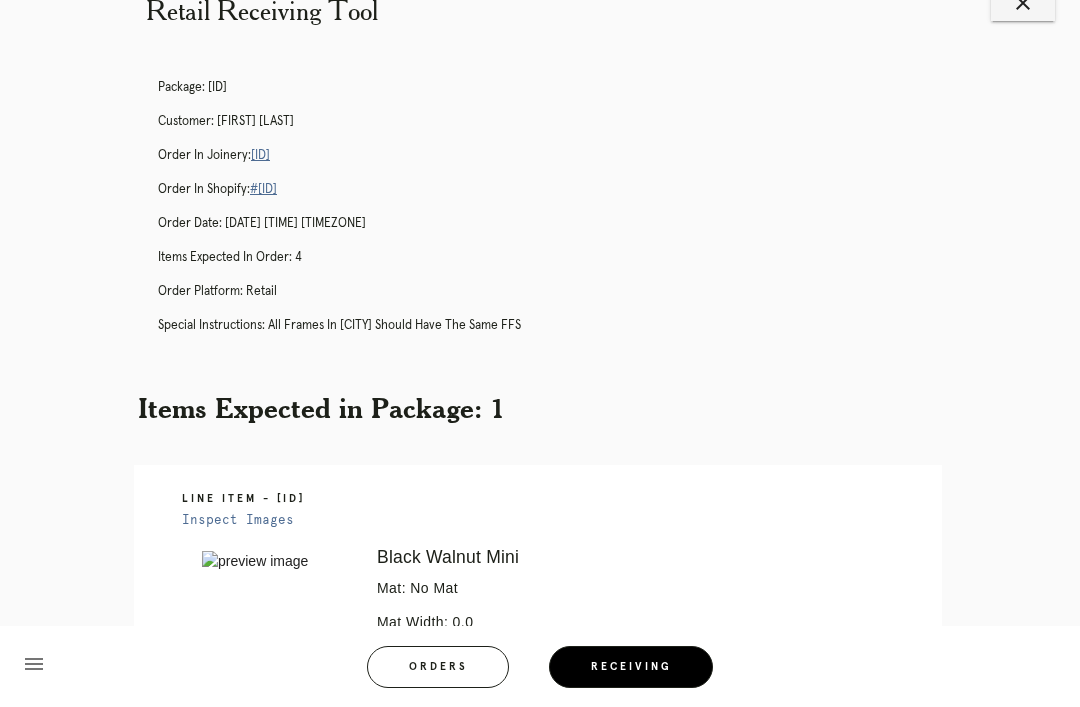 click on "R516720605" at bounding box center (260, 155) 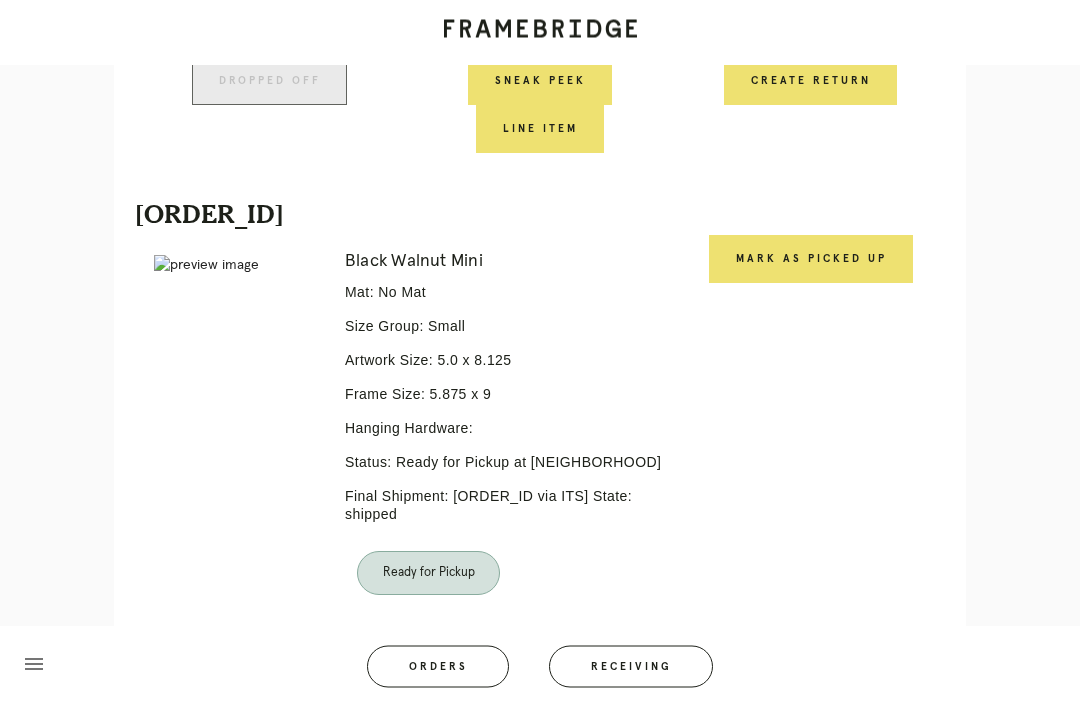 scroll, scrollTop: 2051, scrollLeft: 0, axis: vertical 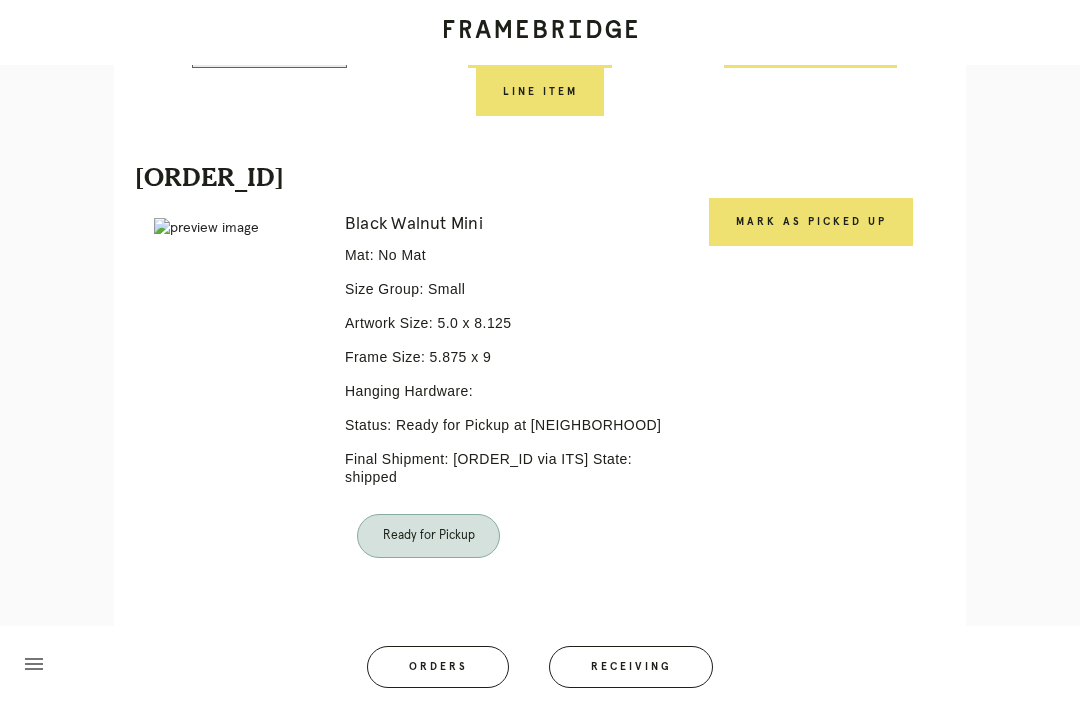 click on "Mark as Picked Up" at bounding box center [811, 222] 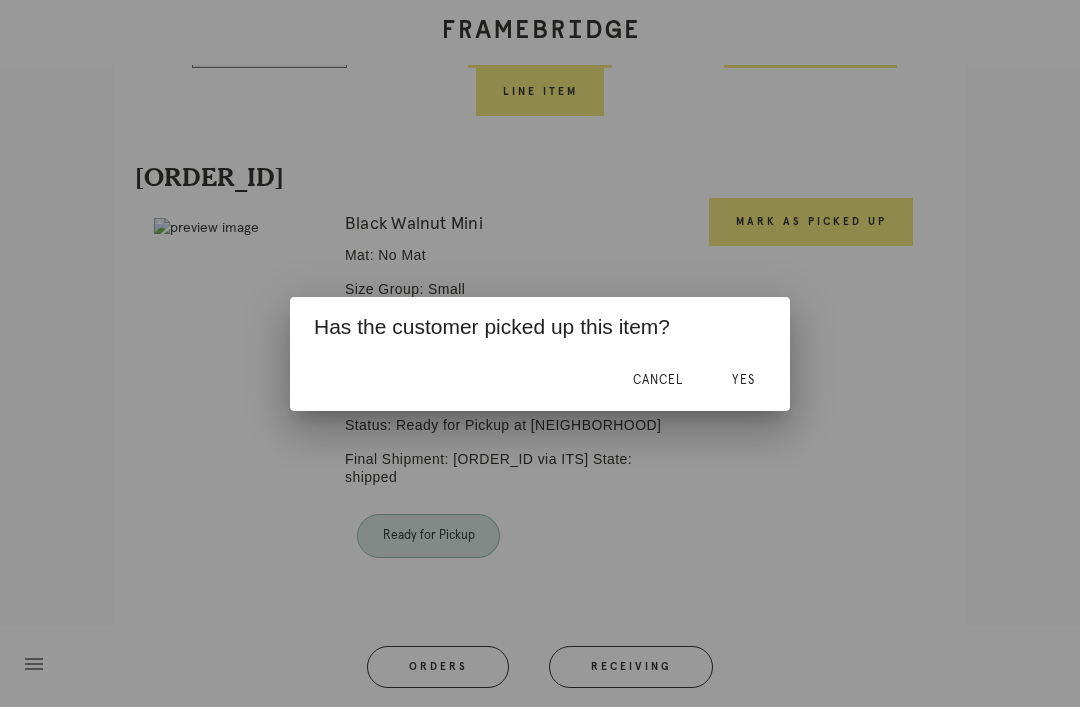 click on "Yes" at bounding box center (743, 381) 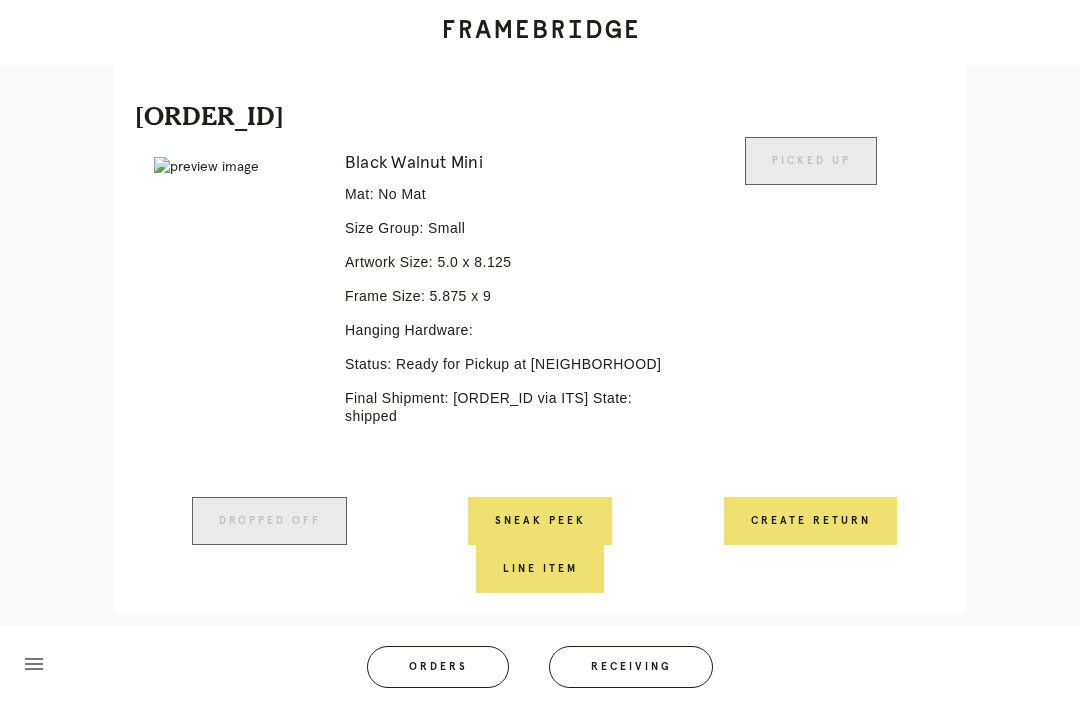 scroll, scrollTop: 2115, scrollLeft: 0, axis: vertical 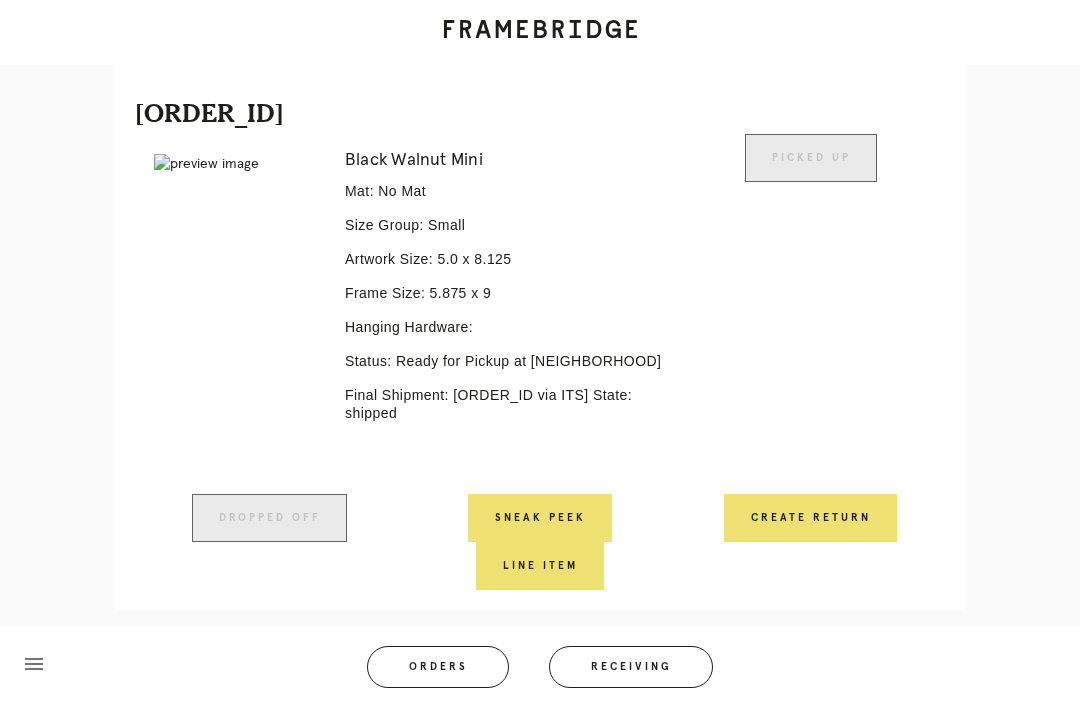 click on "Orders" at bounding box center [438, 667] 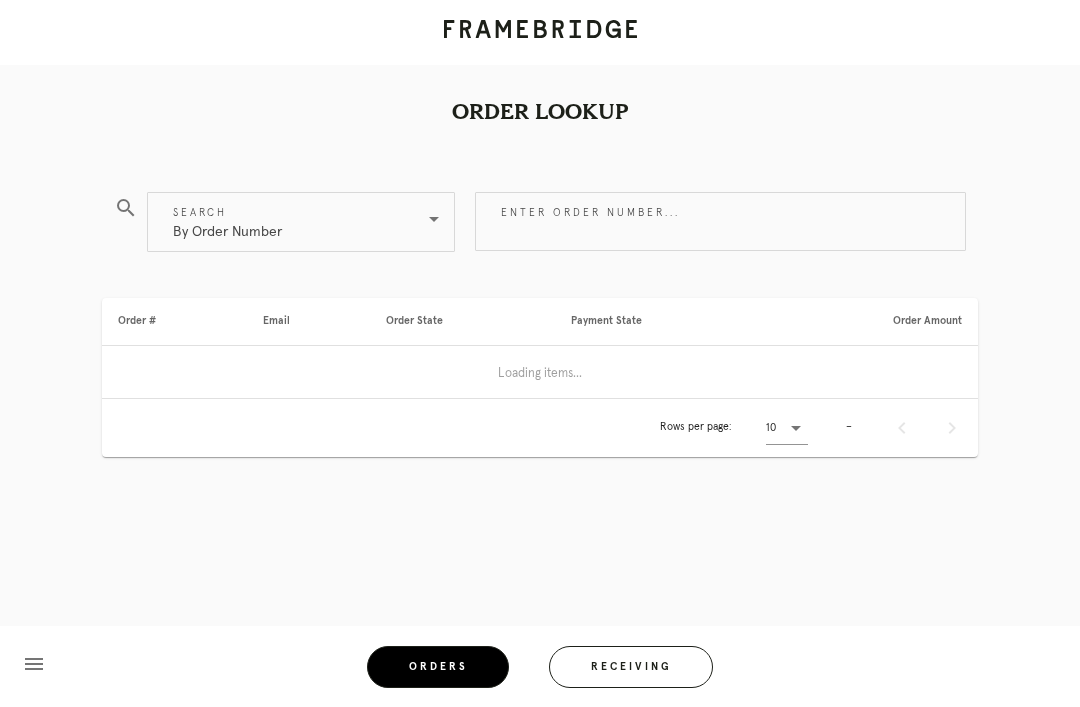 scroll, scrollTop: 64, scrollLeft: 0, axis: vertical 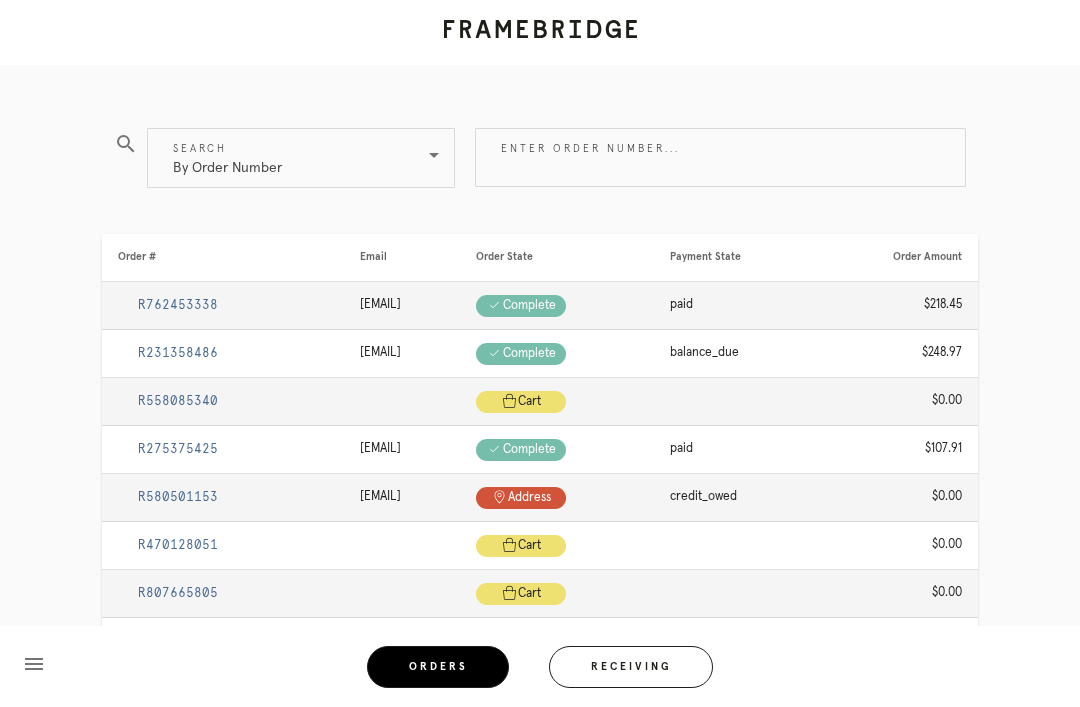 click on "Receiving" at bounding box center (631, 667) 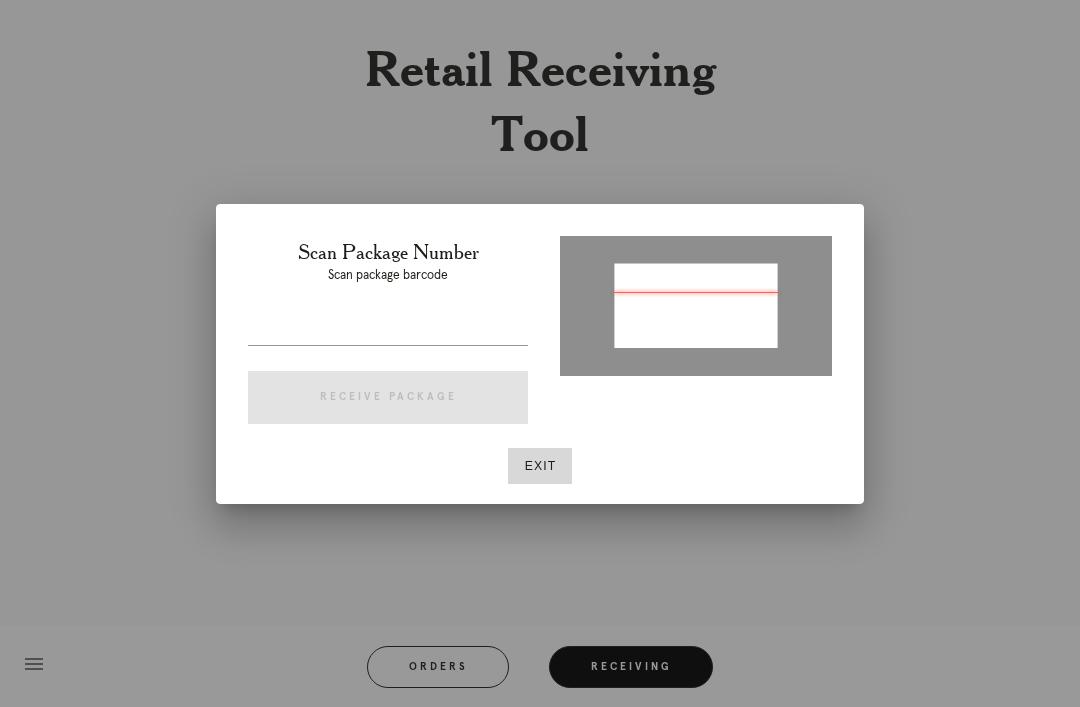 type on "P248683891419224" 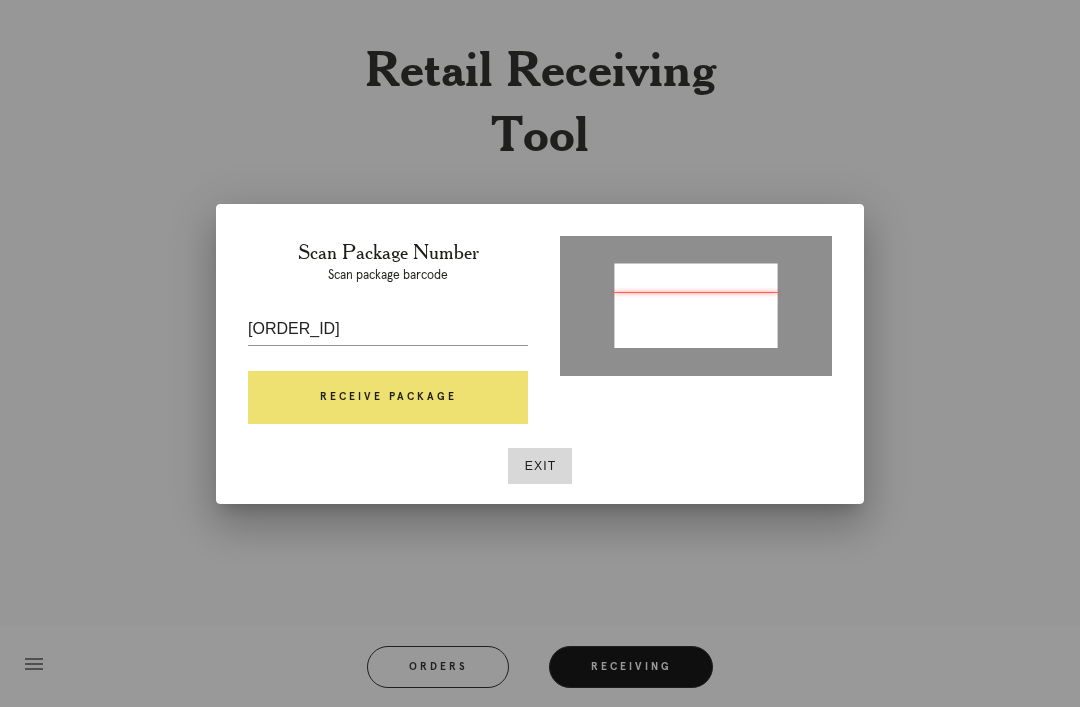 click on "Receive Package" at bounding box center [388, 398] 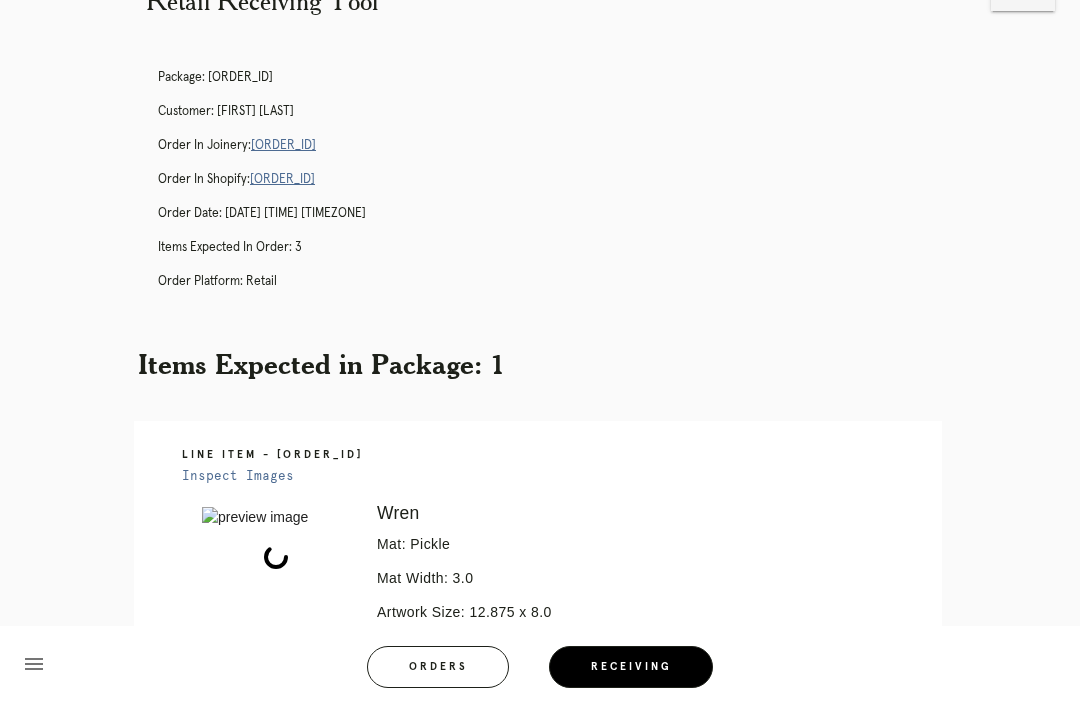 scroll, scrollTop: 25, scrollLeft: 0, axis: vertical 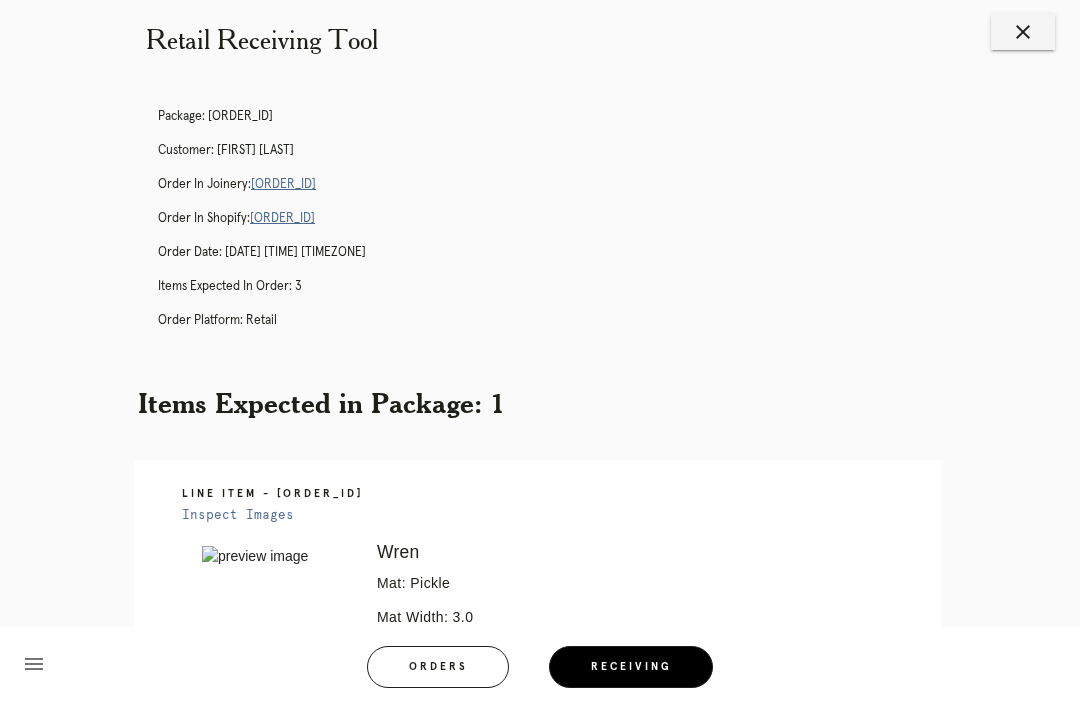 click on "Receiving" at bounding box center (631, 667) 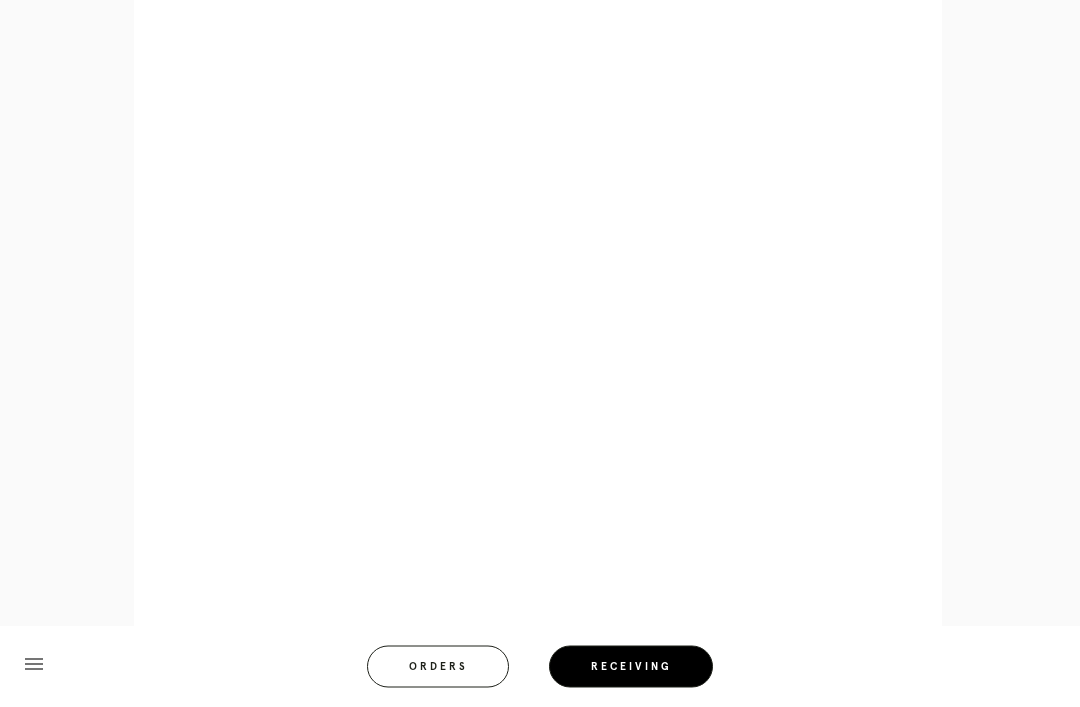 scroll, scrollTop: 1027, scrollLeft: 0, axis: vertical 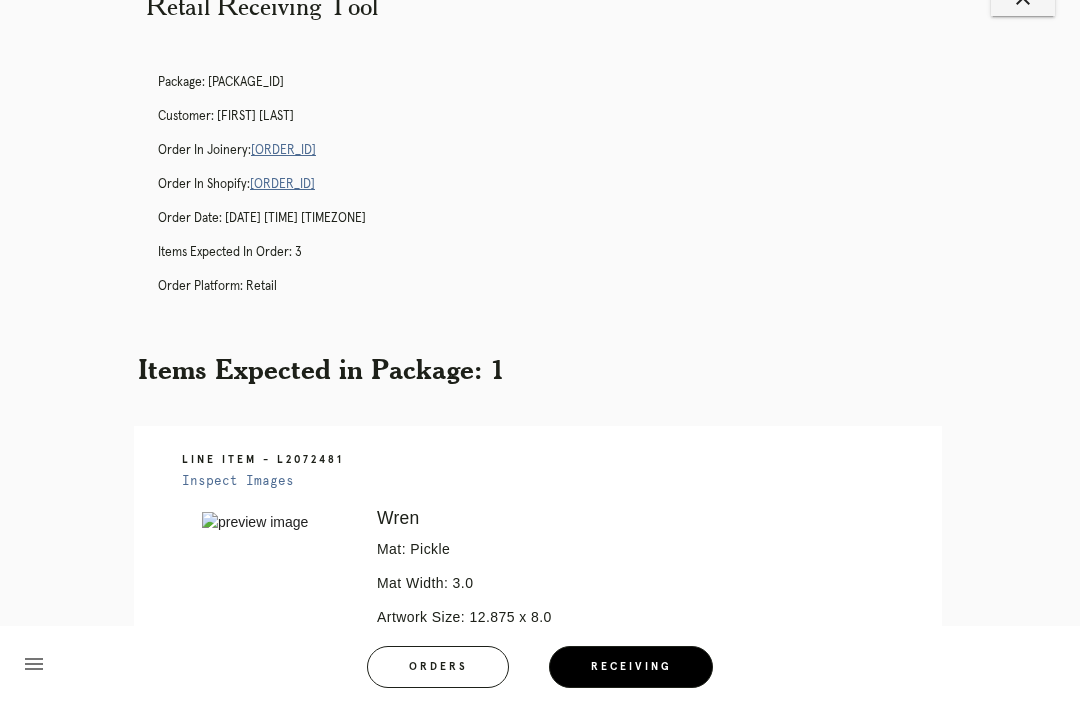 click on "Orders" at bounding box center [438, 667] 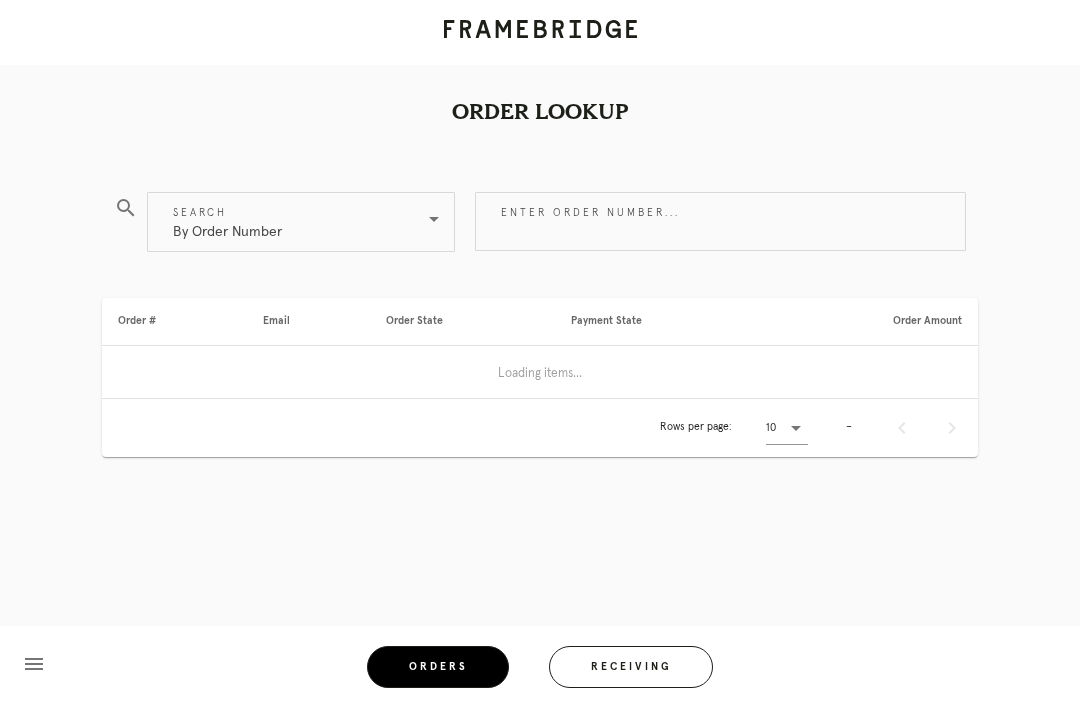 scroll, scrollTop: 0, scrollLeft: 0, axis: both 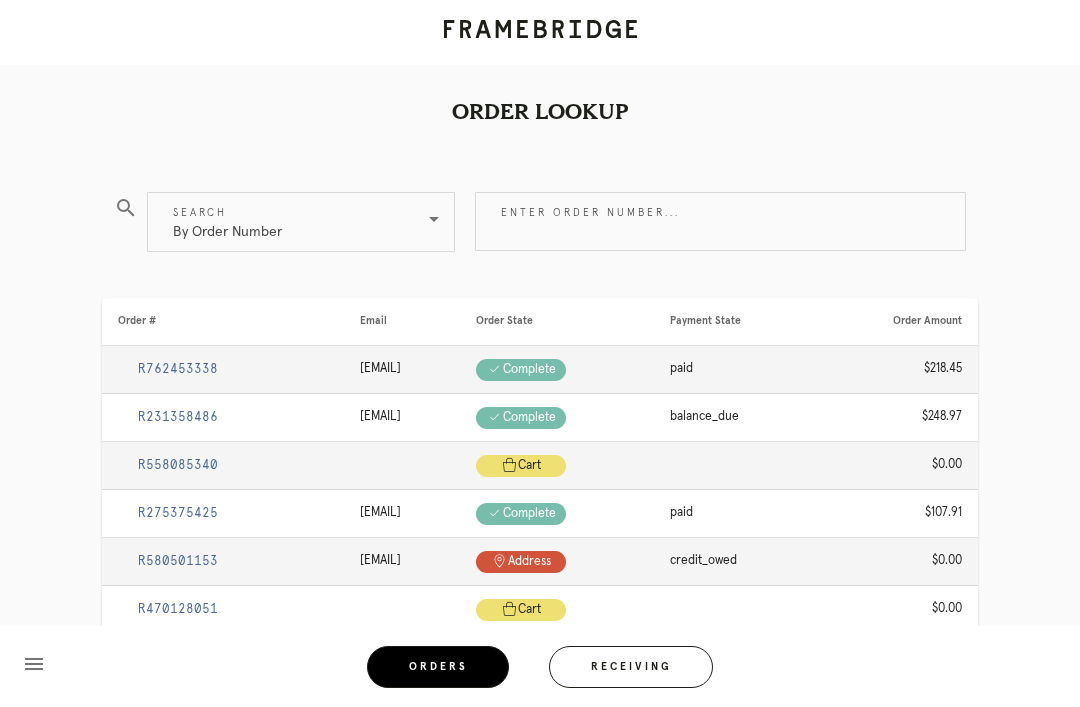 click on "Receiving" at bounding box center [631, 667] 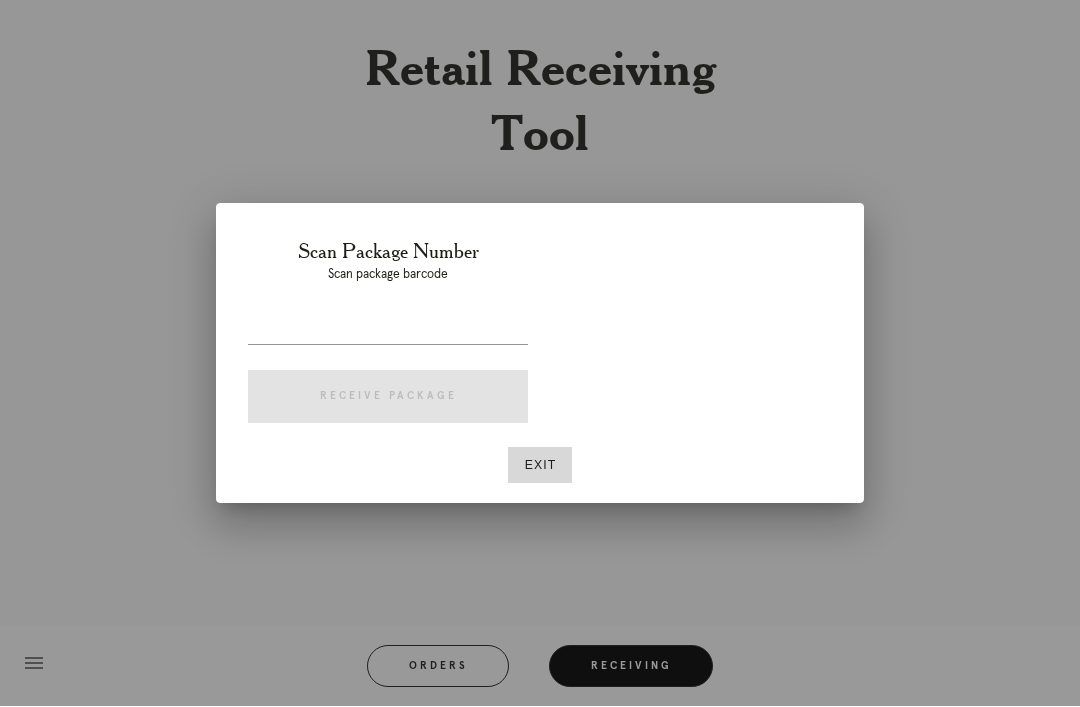 scroll, scrollTop: 64, scrollLeft: 0, axis: vertical 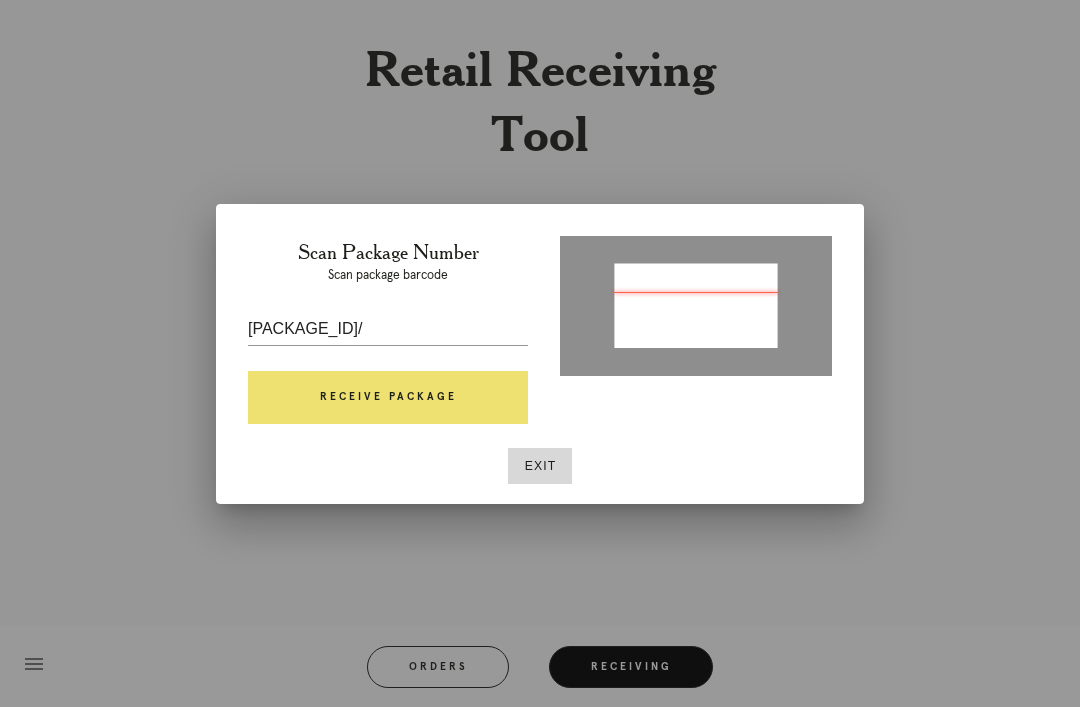 click on "Receive Package" at bounding box center [388, 398] 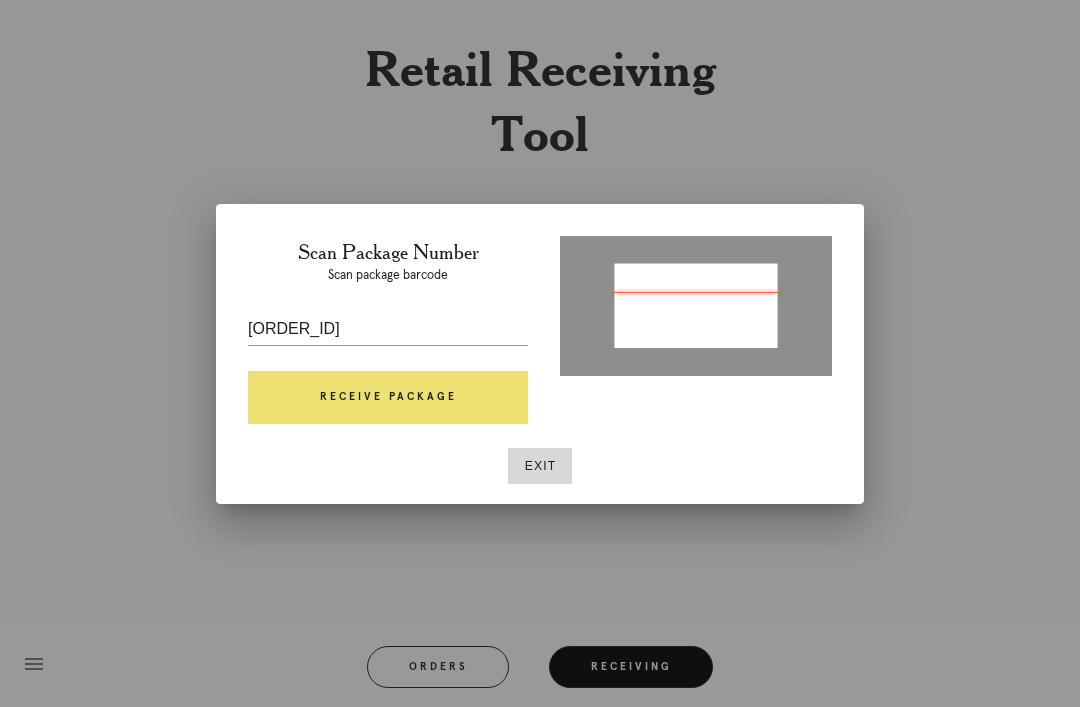 click on "Exit" at bounding box center (540, 466) 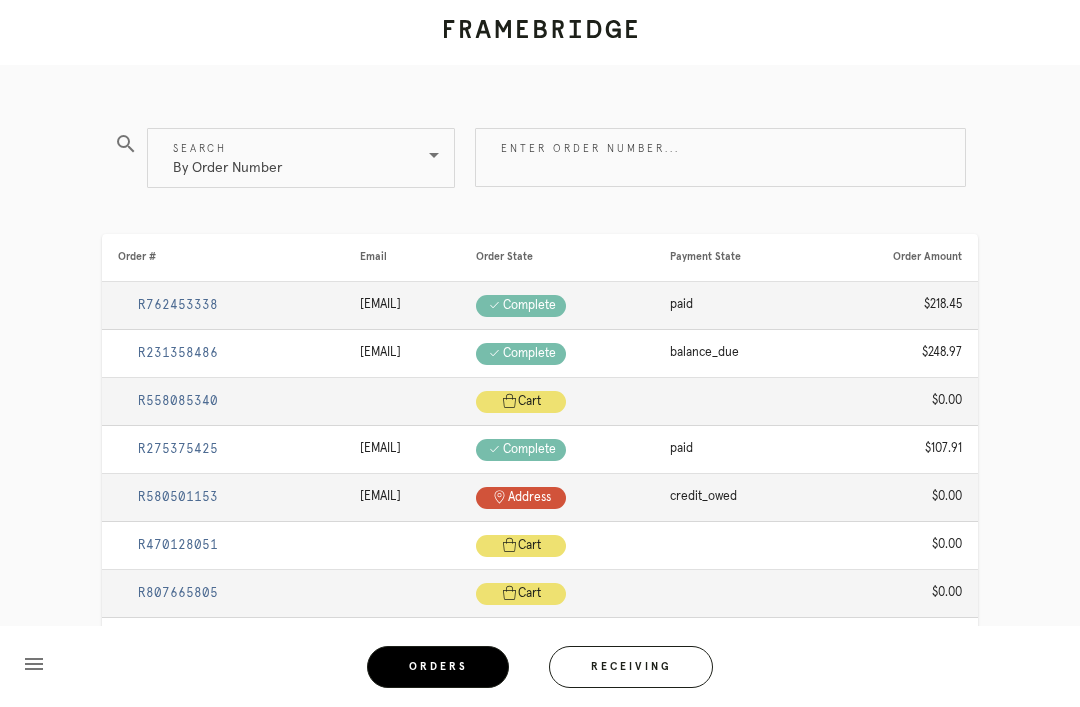click on "Receiving" at bounding box center (631, 667) 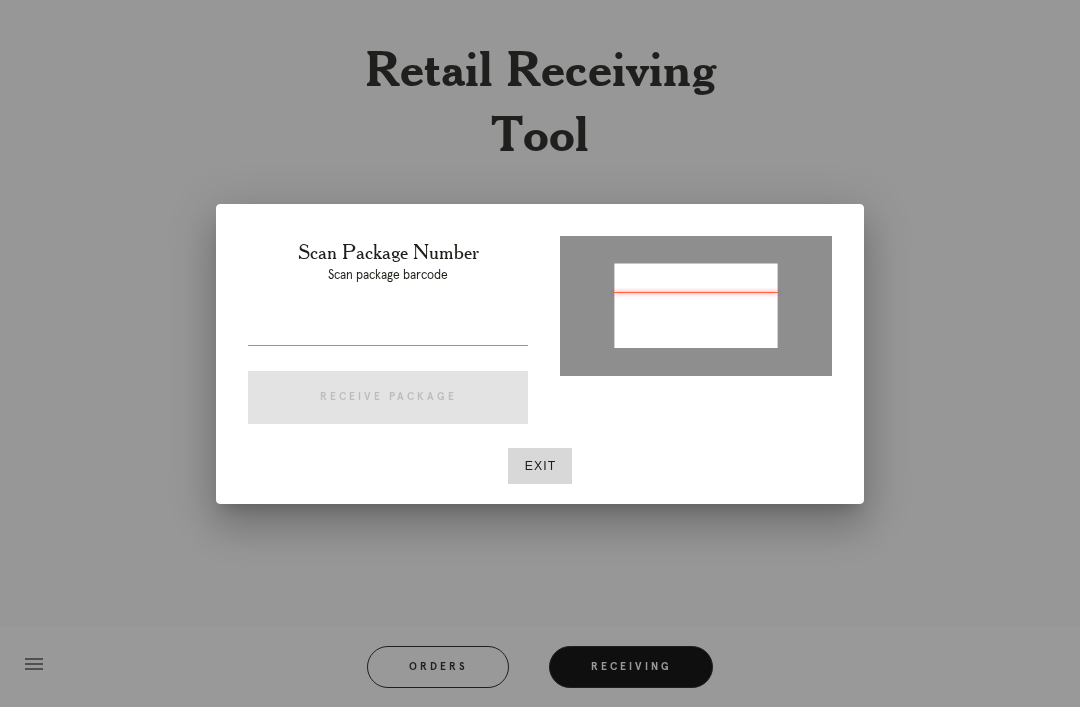 type on "[ORDER_ID]" 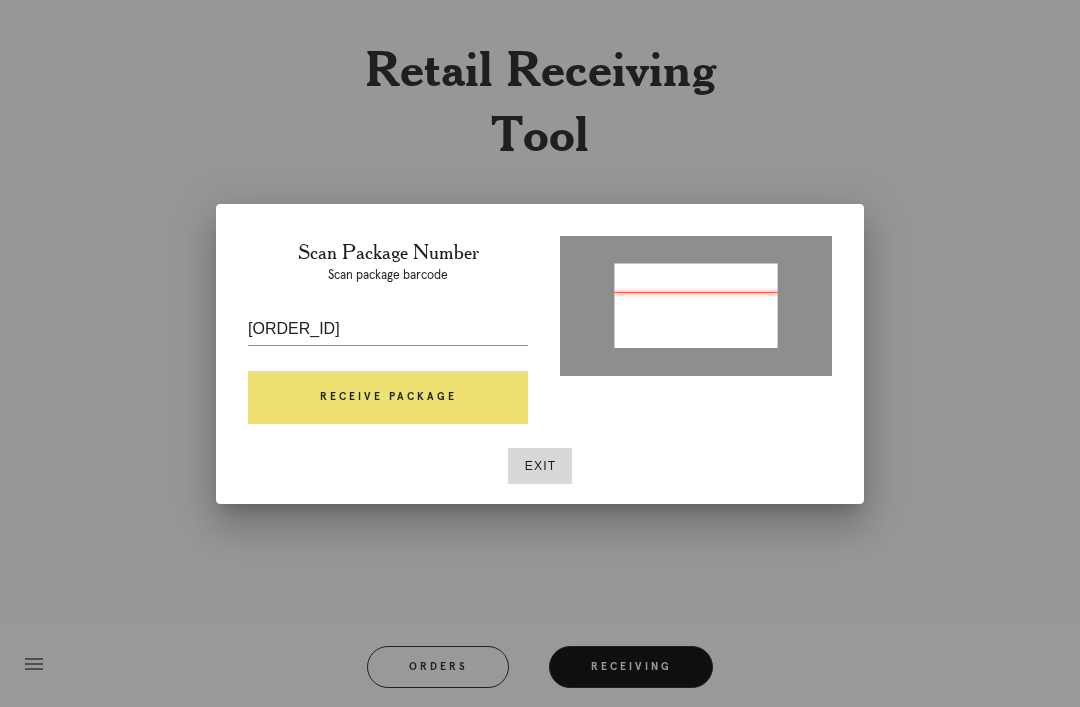 click on "Receive Package" at bounding box center [388, 398] 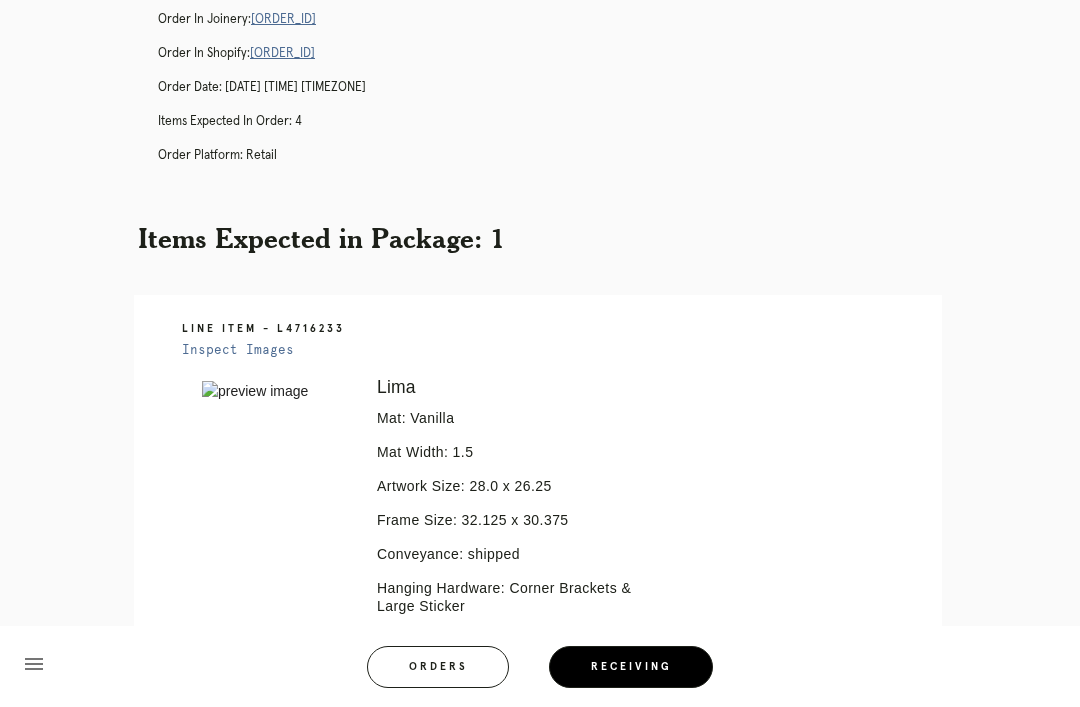 scroll, scrollTop: 0, scrollLeft: 0, axis: both 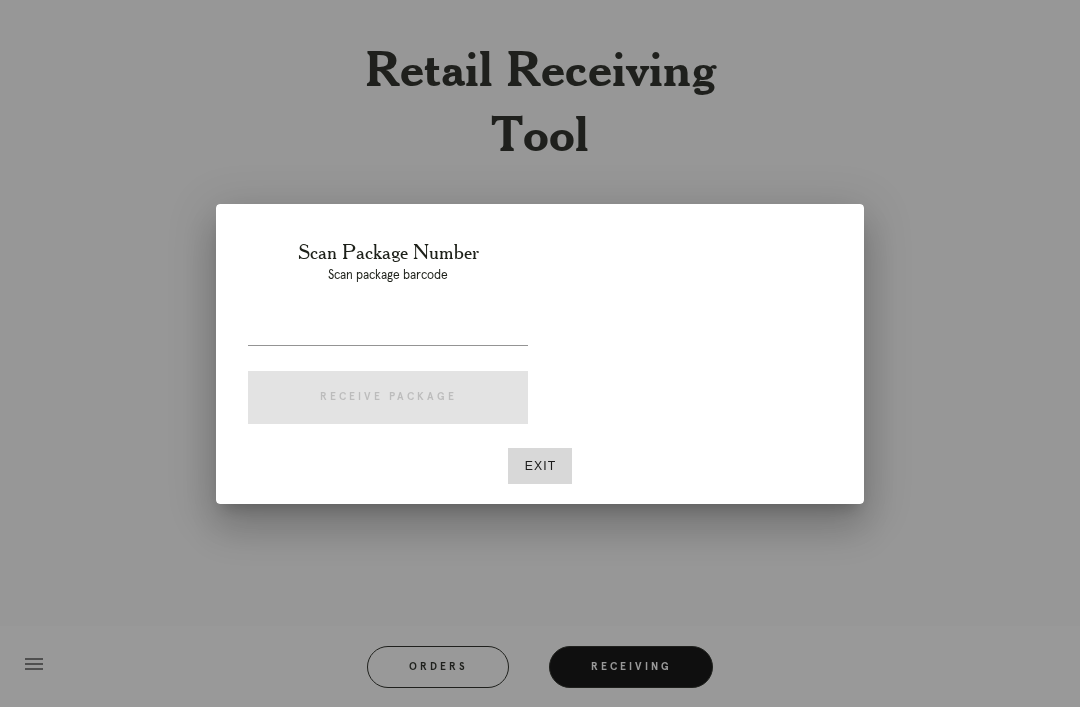 click on "Scan Package Number   Scan package barcode     Receive Package" at bounding box center (388, 336) 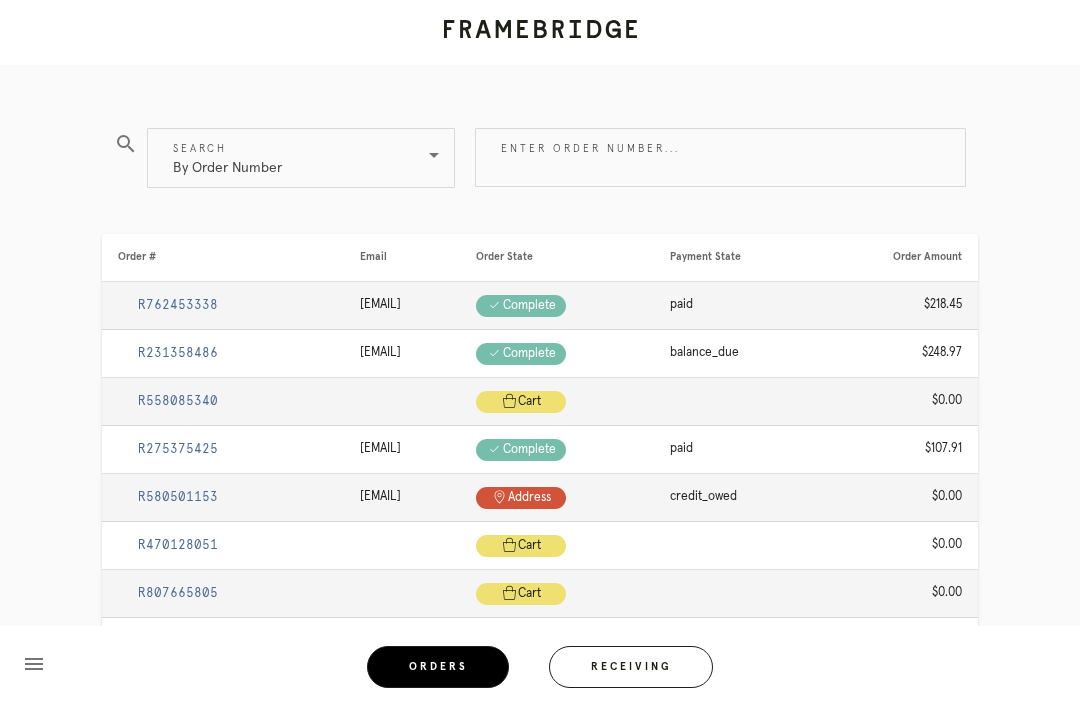 click on "Receiving" at bounding box center [631, 667] 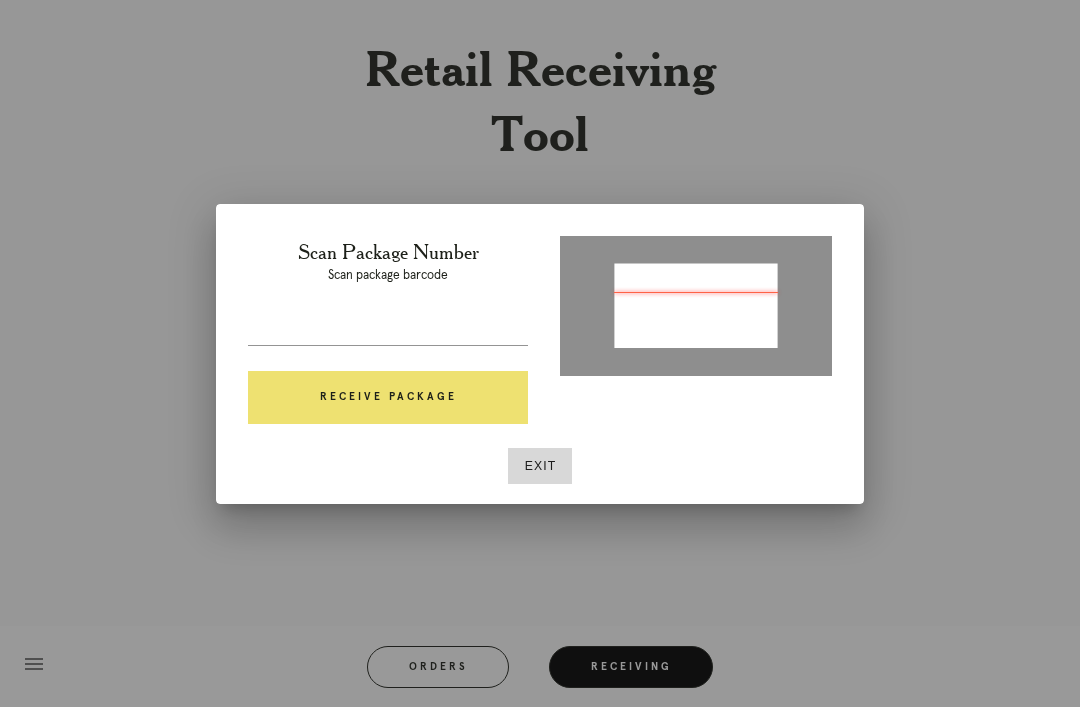type on "[PACKAGE_ID]" 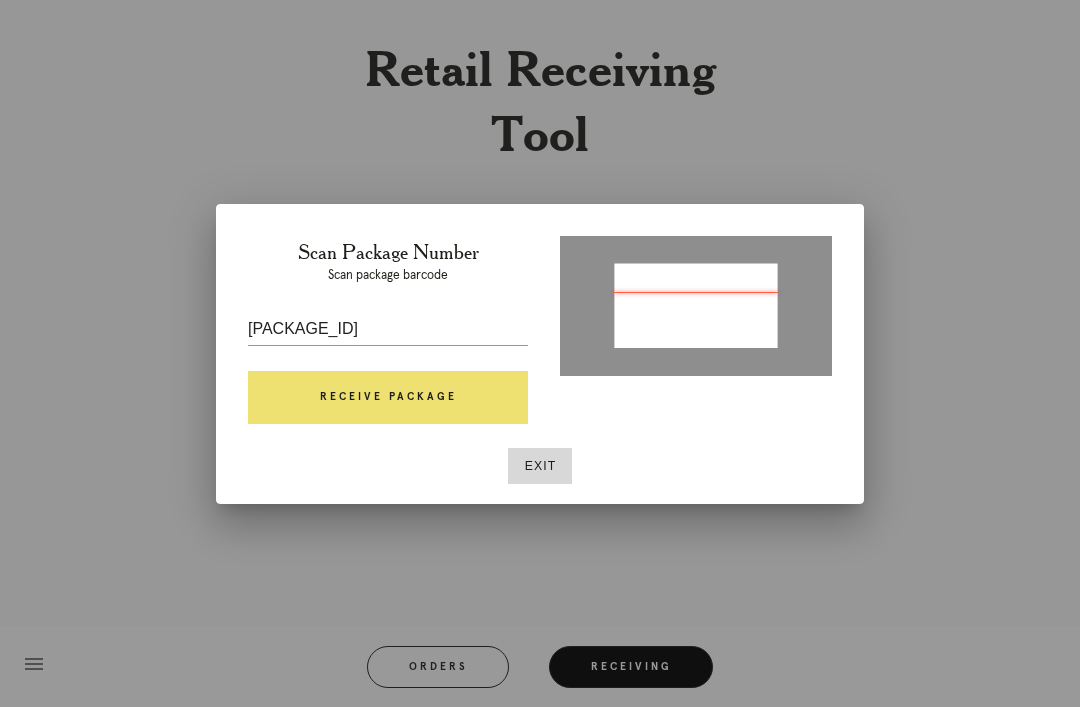 click on "Receive Package" at bounding box center (388, 398) 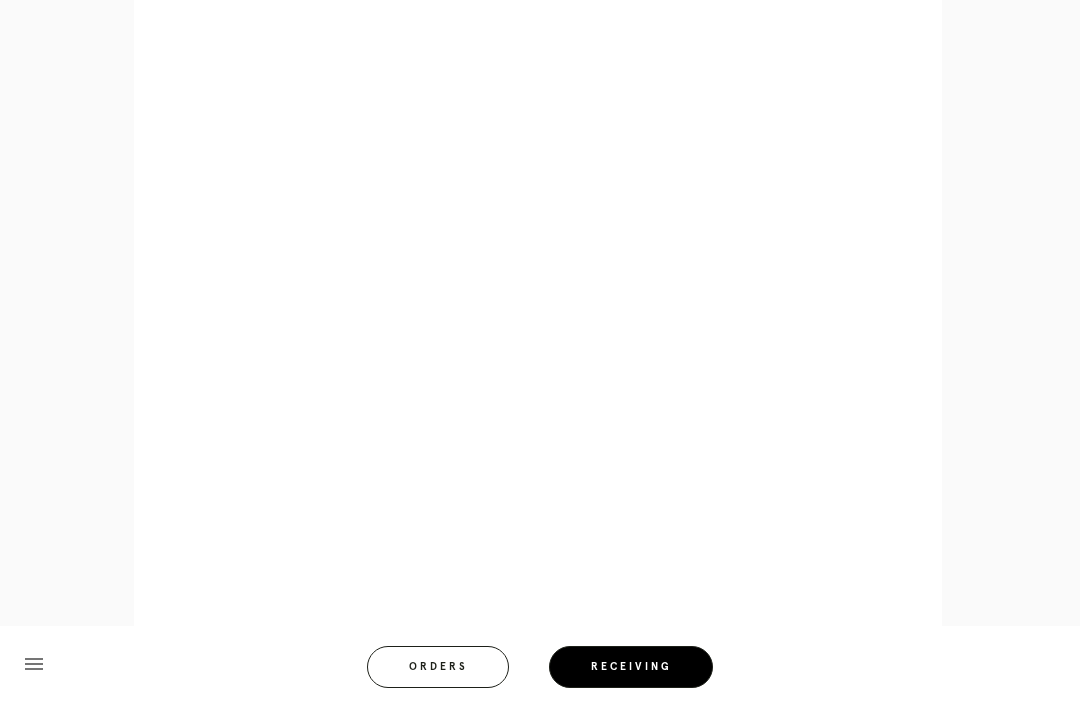 scroll, scrollTop: 858, scrollLeft: 0, axis: vertical 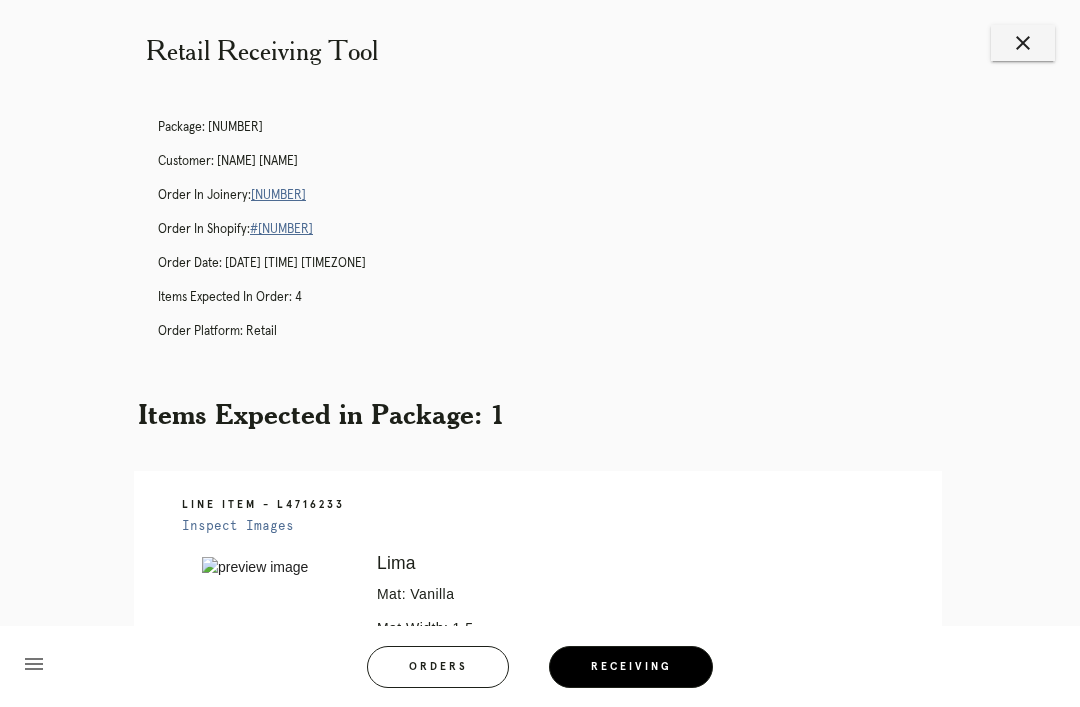 click on "Orders" at bounding box center (438, 667) 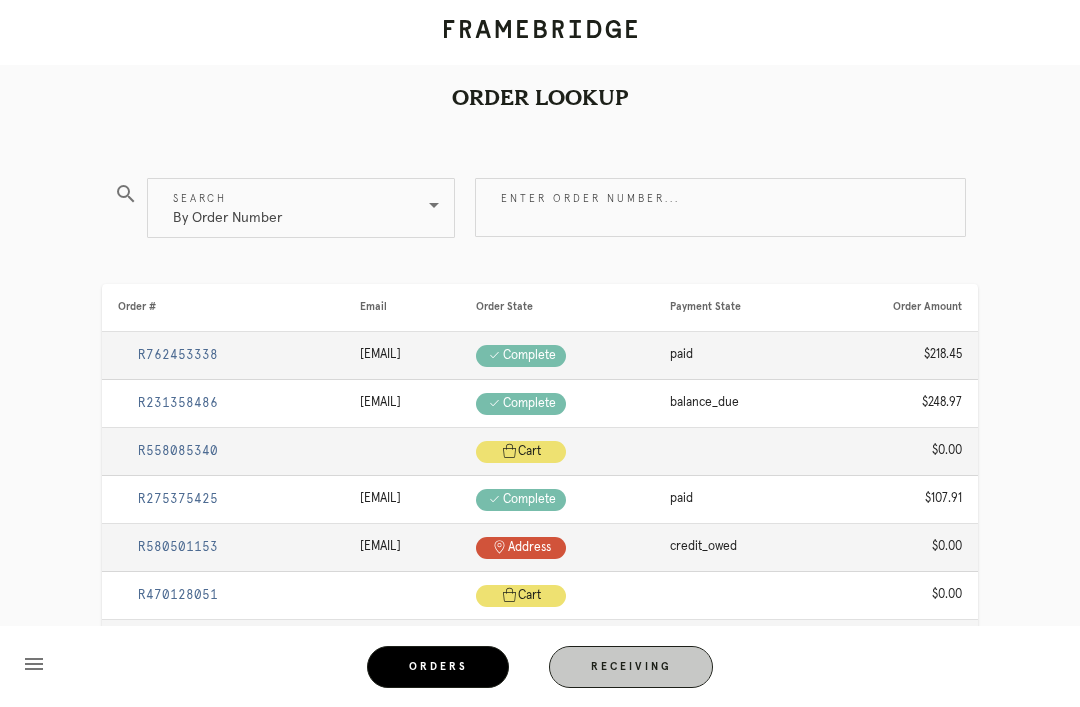 click on "Receiving" at bounding box center [631, 667] 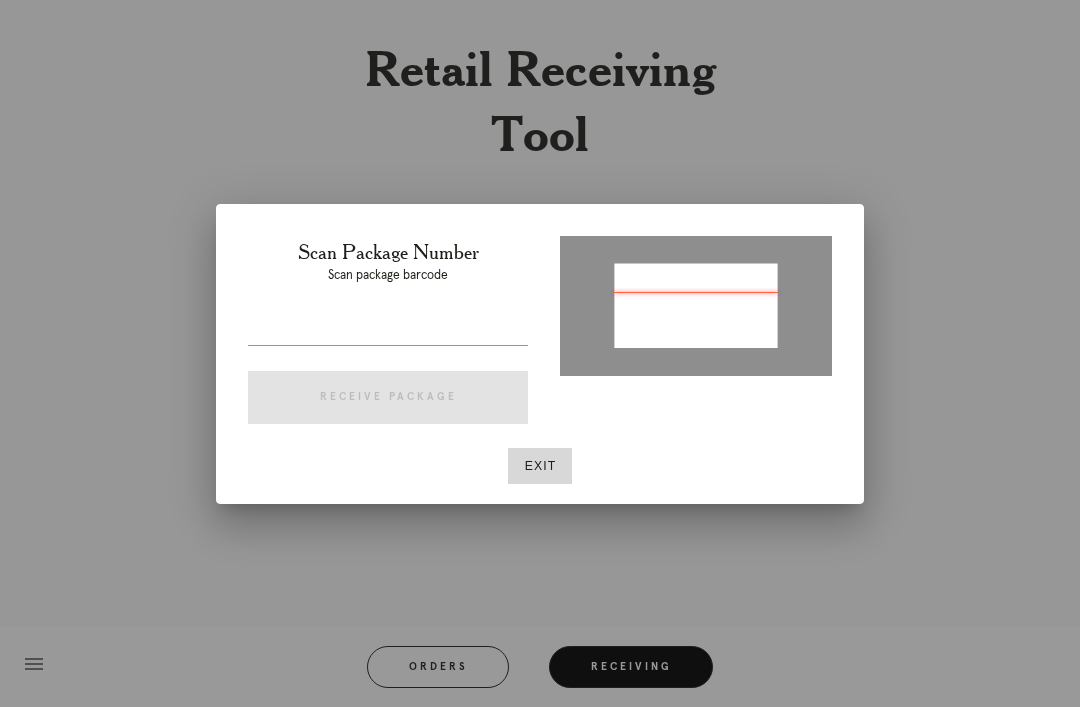 type on "P775076512577041" 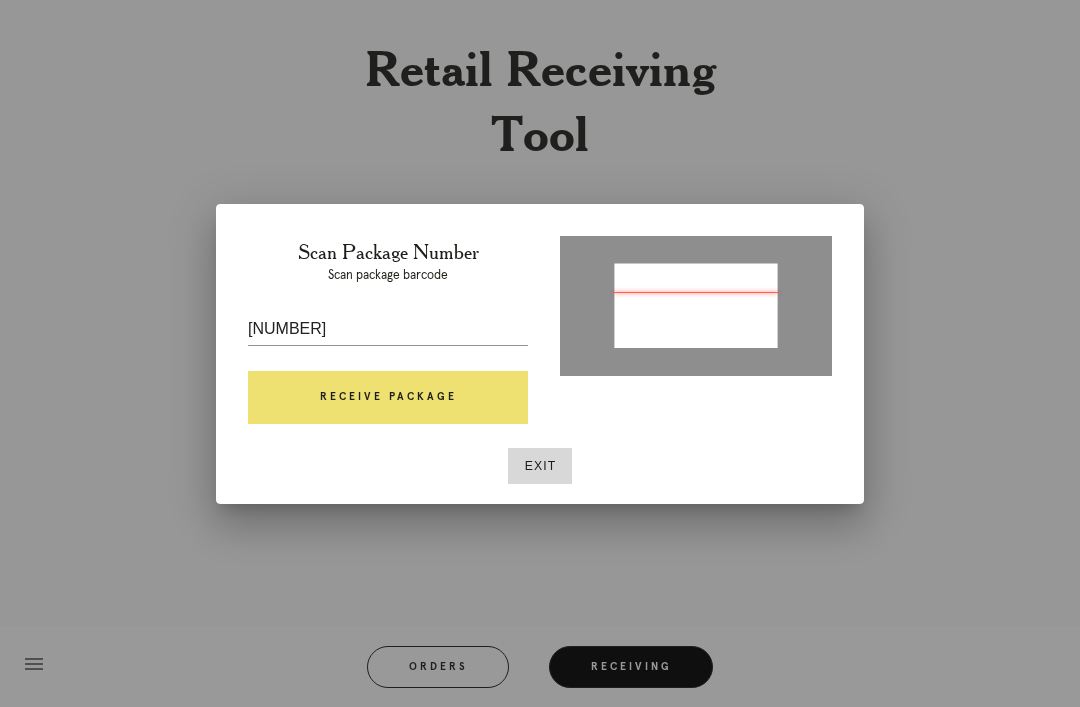 click on "Receive Package" at bounding box center [388, 398] 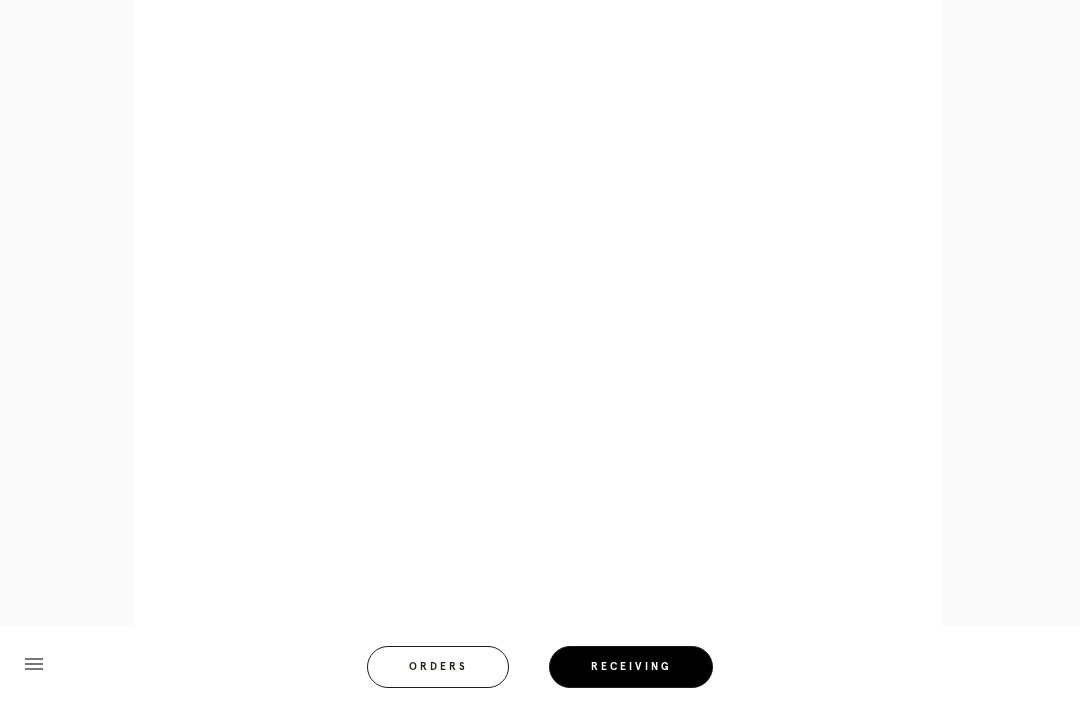 scroll, scrollTop: 946, scrollLeft: 0, axis: vertical 